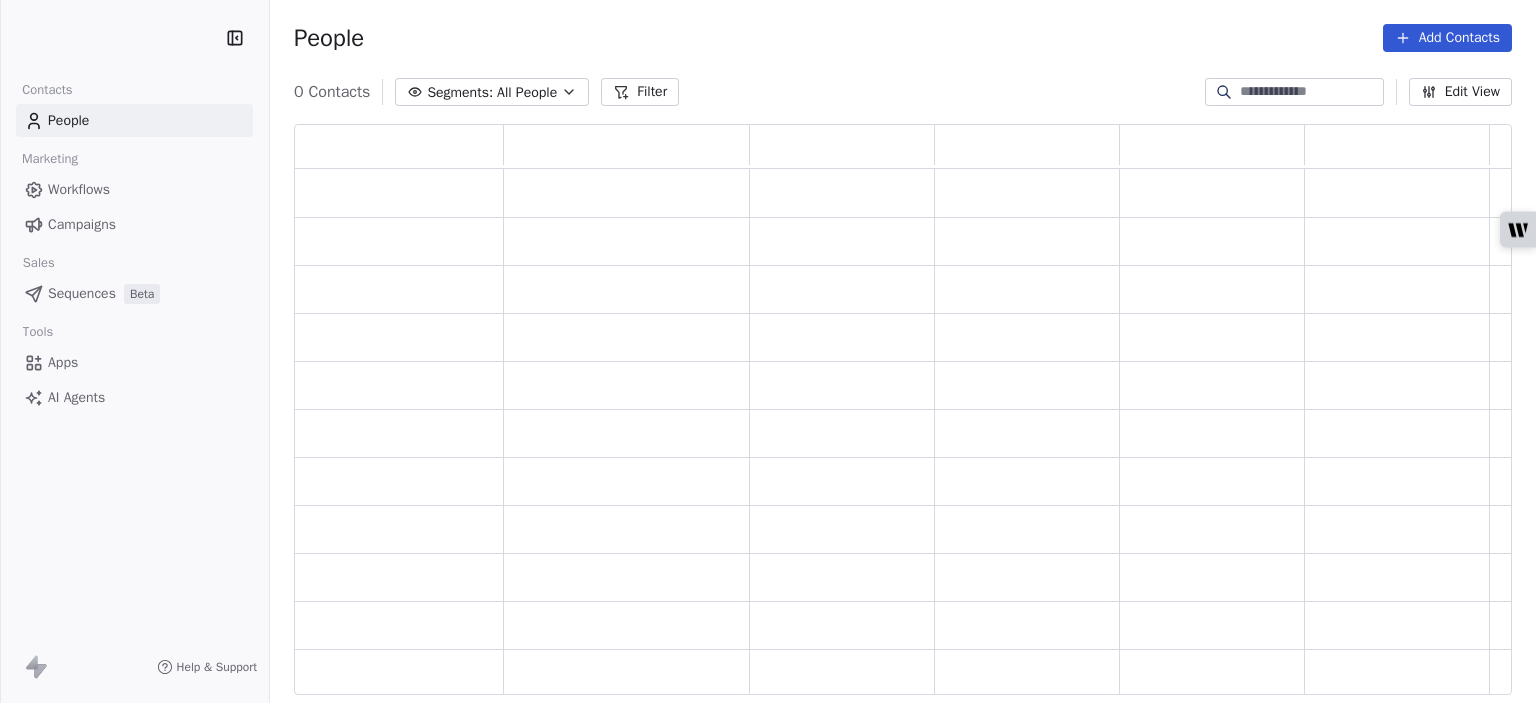 scroll, scrollTop: 0, scrollLeft: 0, axis: both 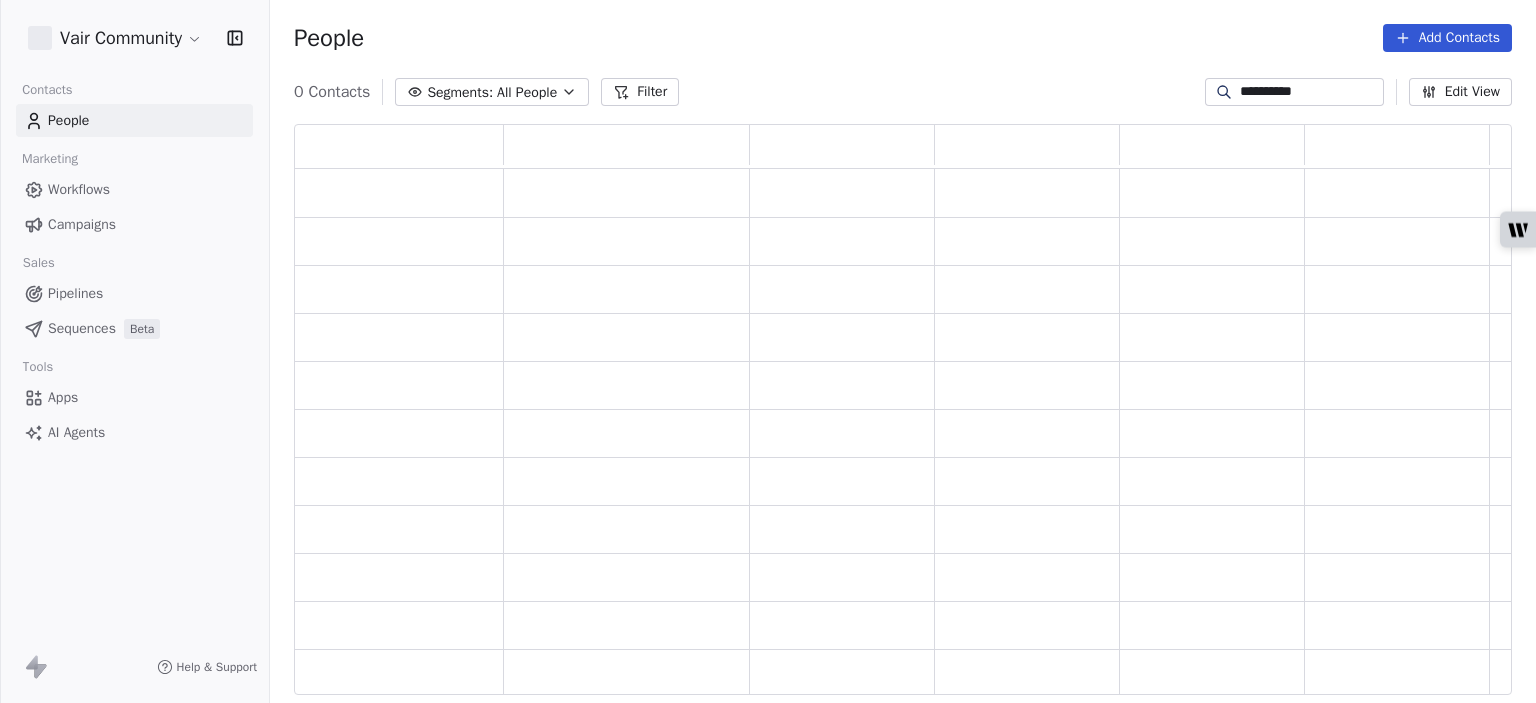 click on "**********" at bounding box center (1310, 92) 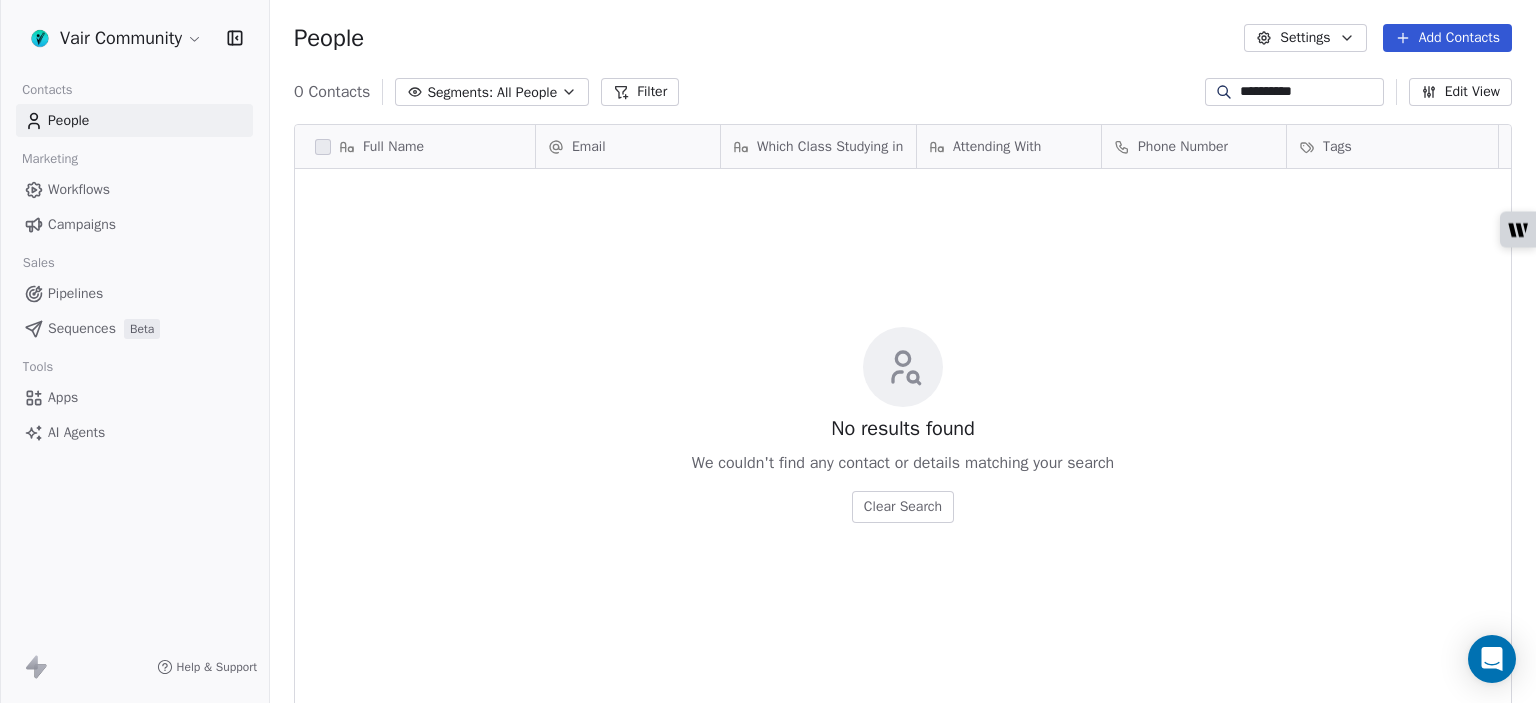 scroll, scrollTop: 16, scrollLeft: 16, axis: both 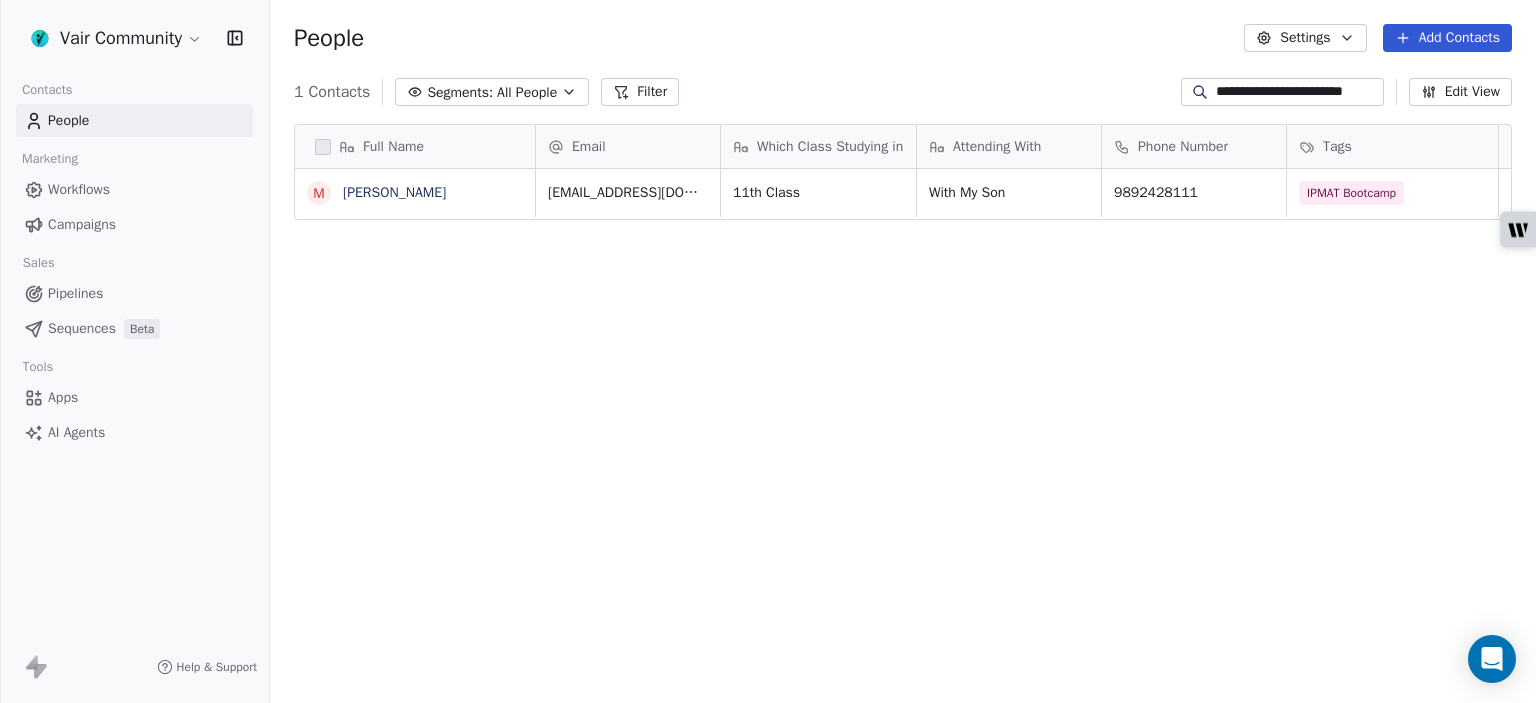 type on "**********" 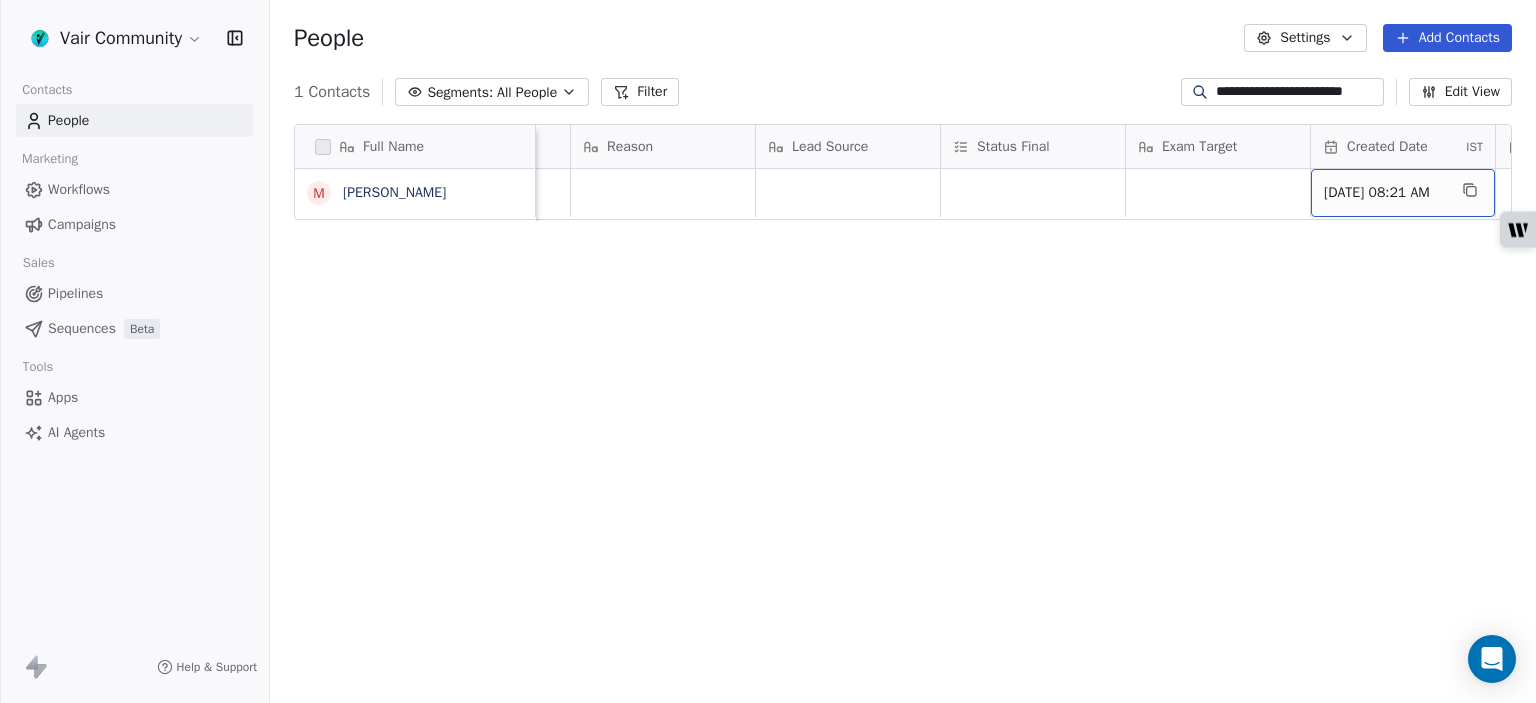 scroll, scrollTop: 0, scrollLeft: 1112, axis: horizontal 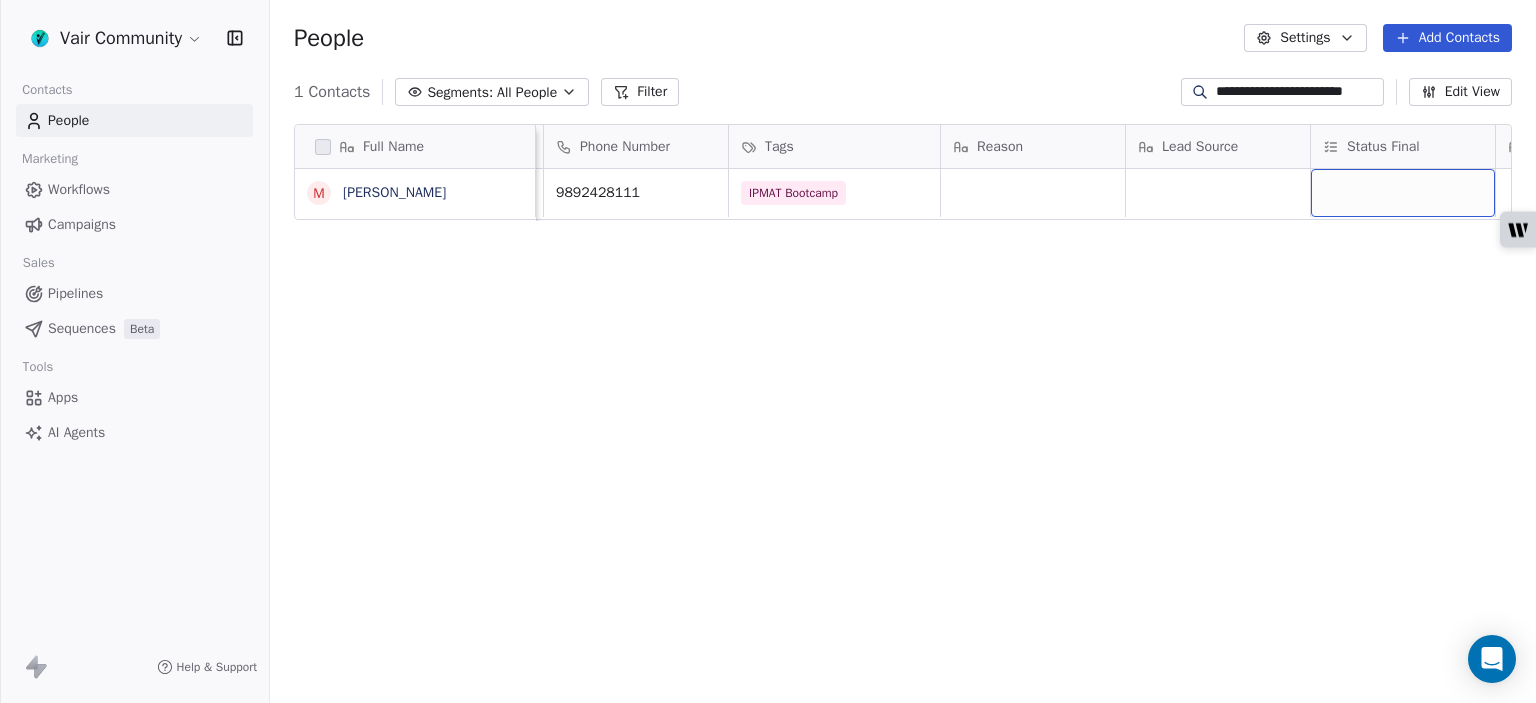 click at bounding box center [1403, 193] 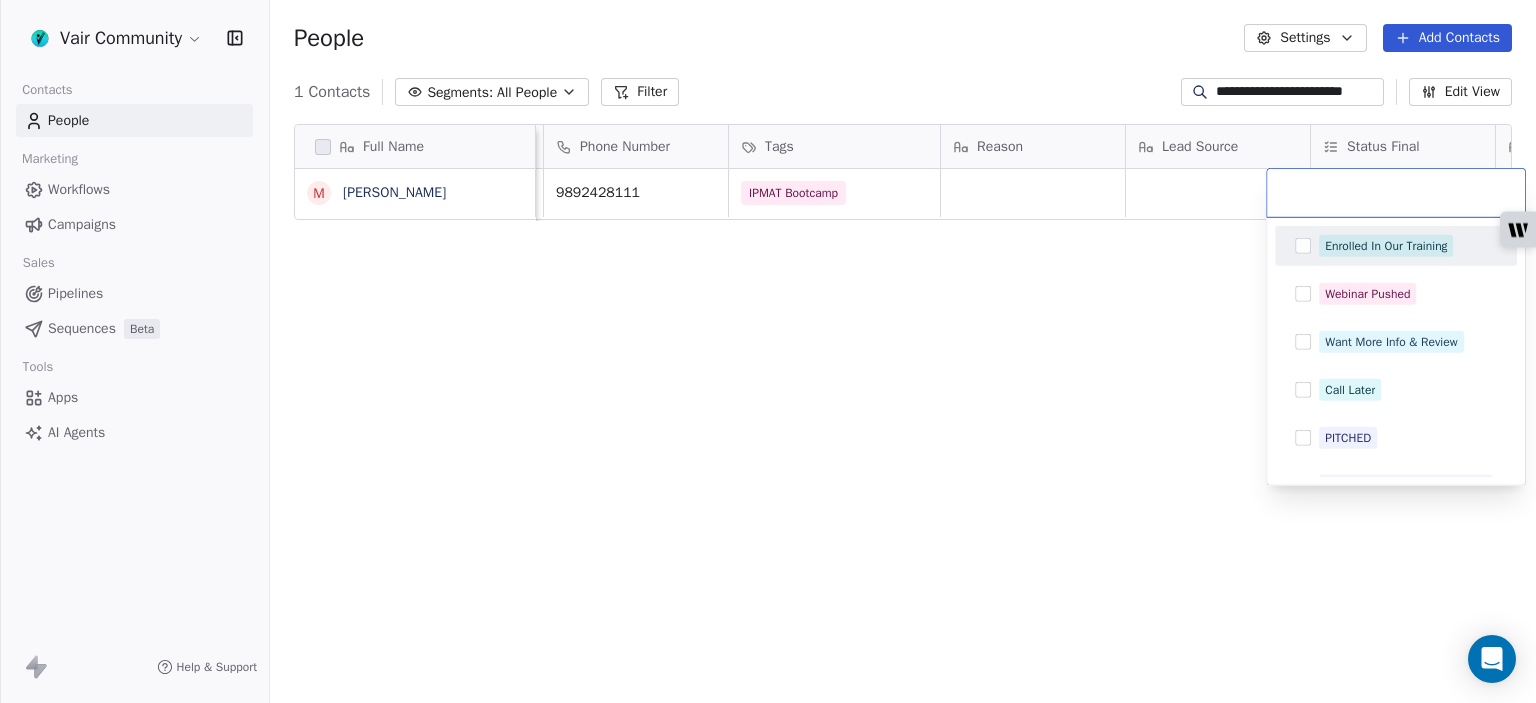 click at bounding box center (1303, 246) 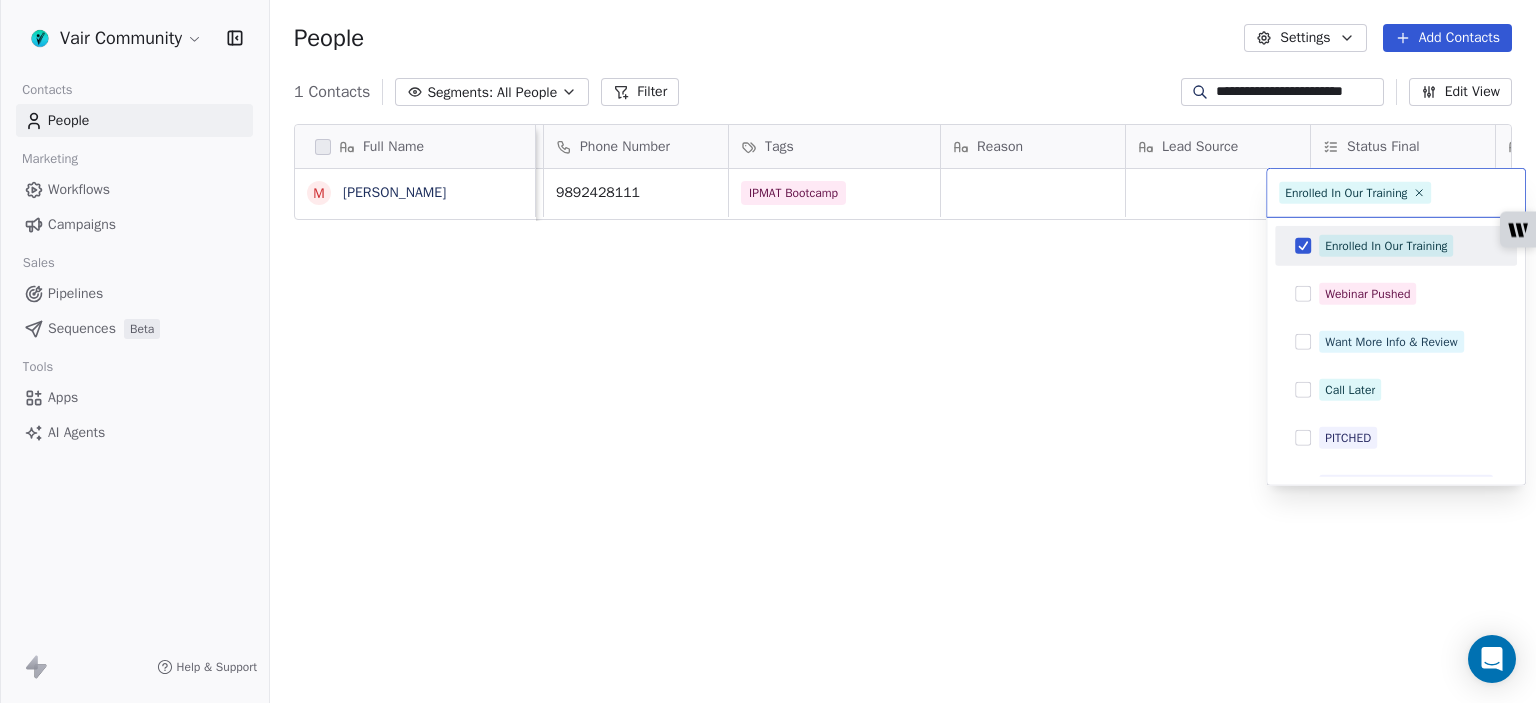 click on "**********" at bounding box center (768, 351) 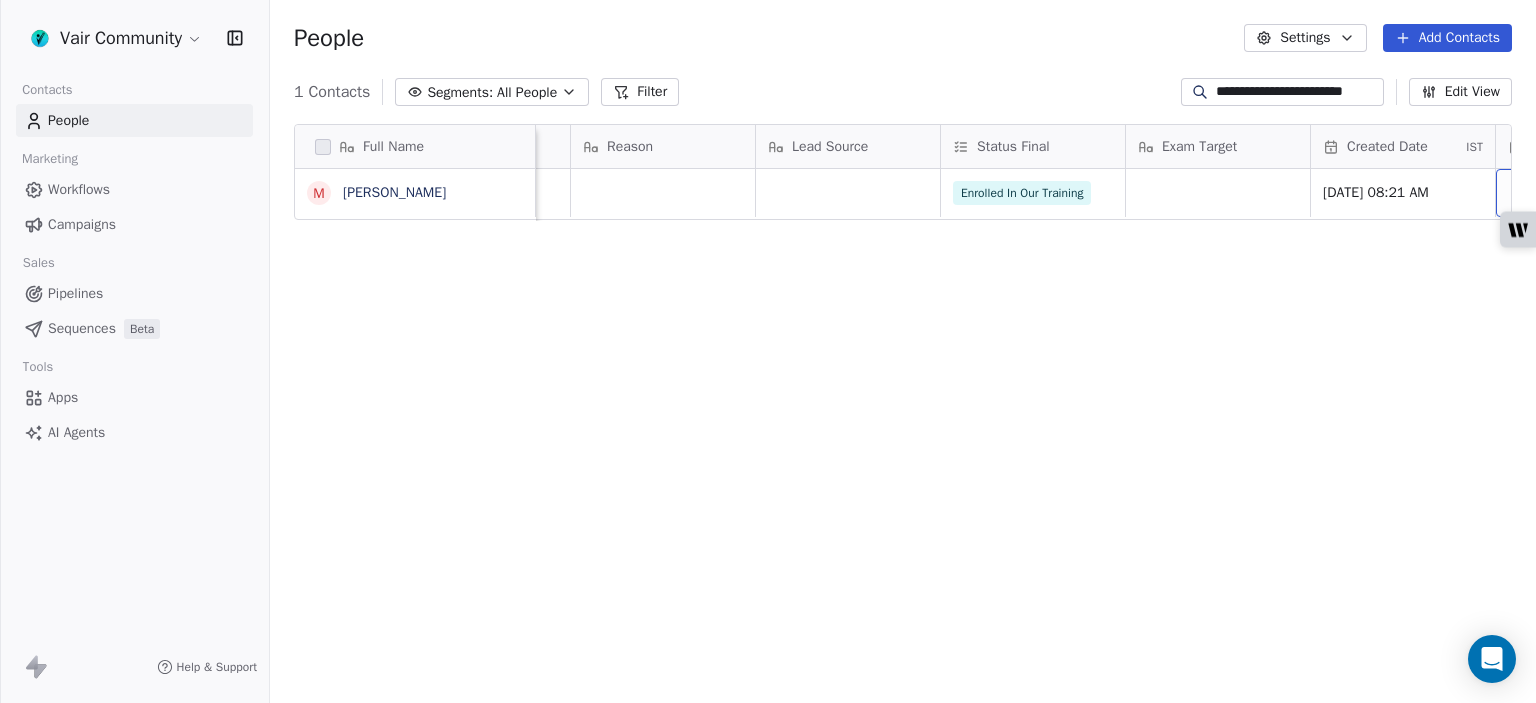 scroll, scrollTop: 0, scrollLeft: 1112, axis: horizontal 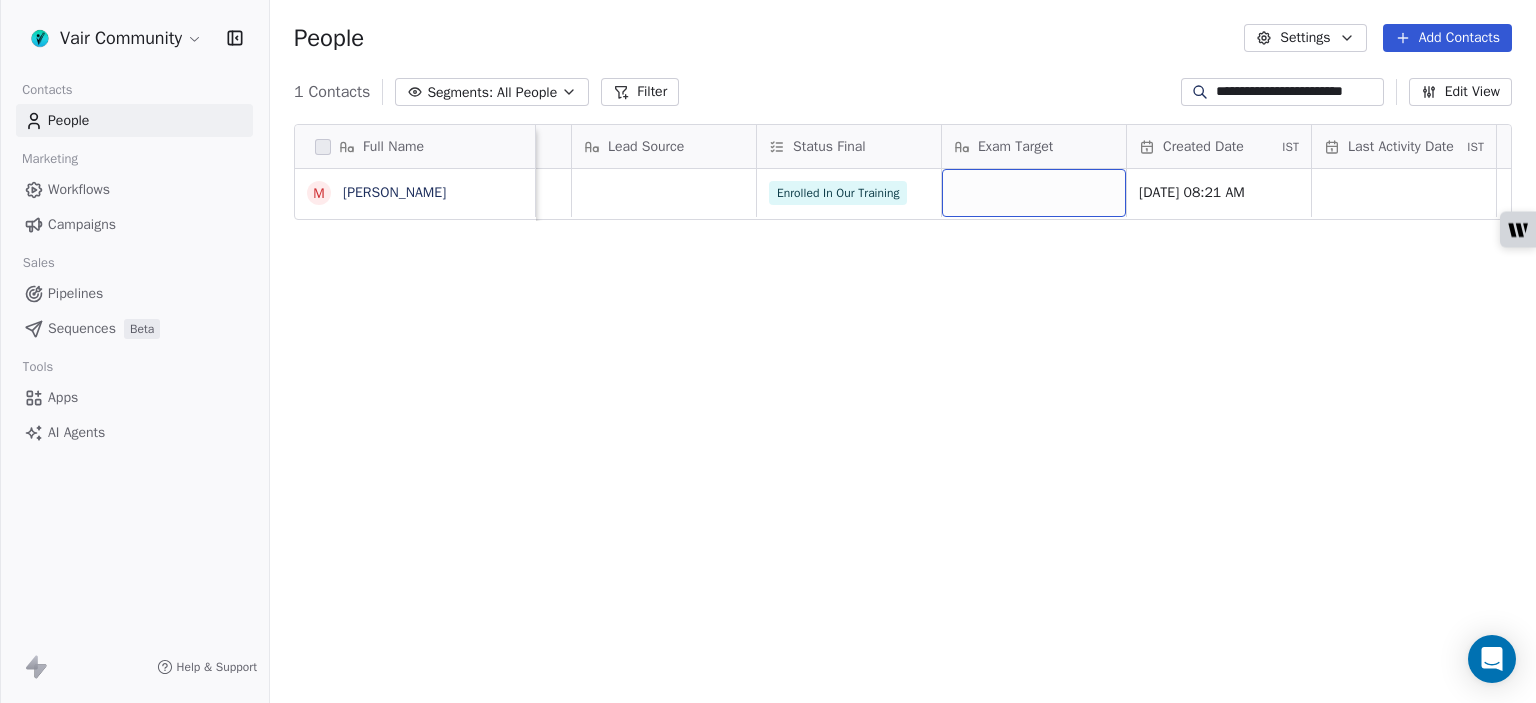 click at bounding box center (1034, 193) 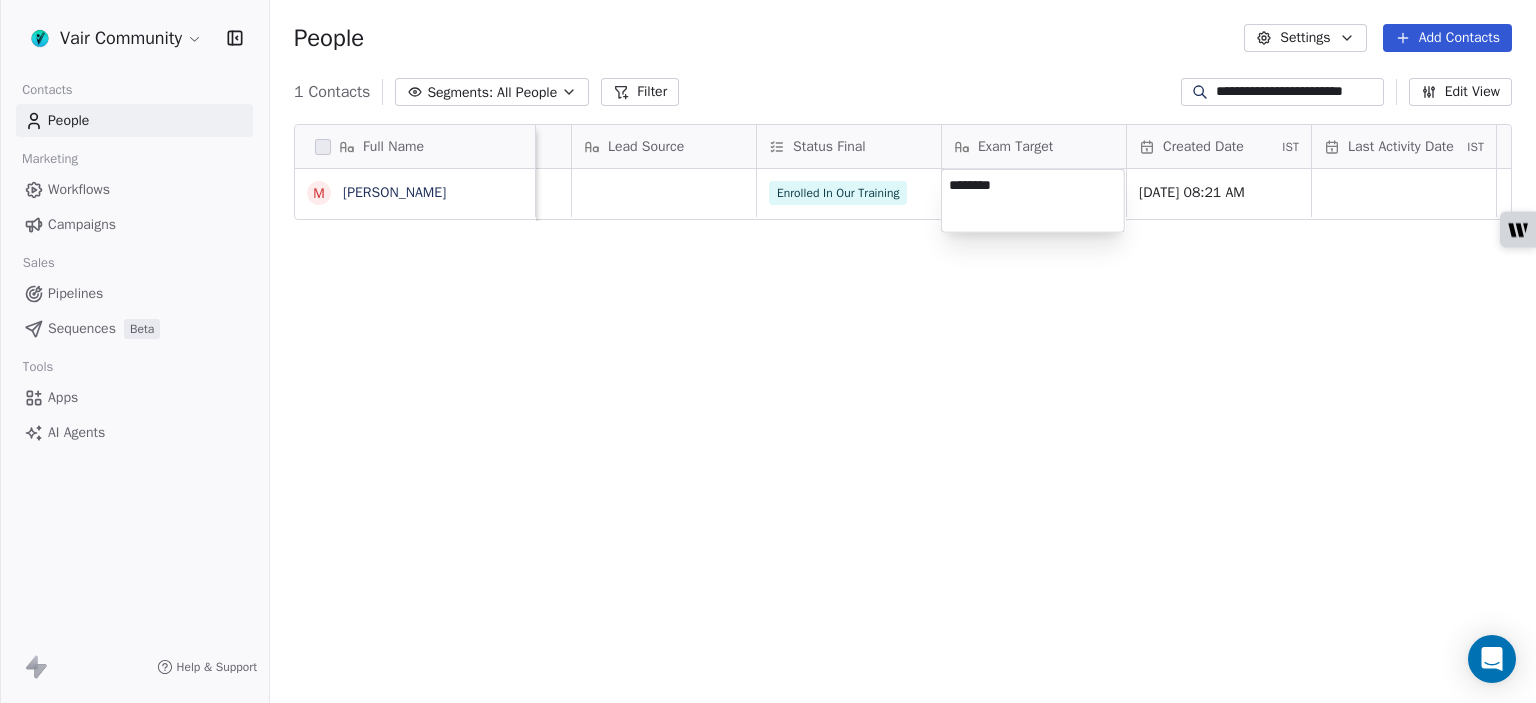 type on "*********" 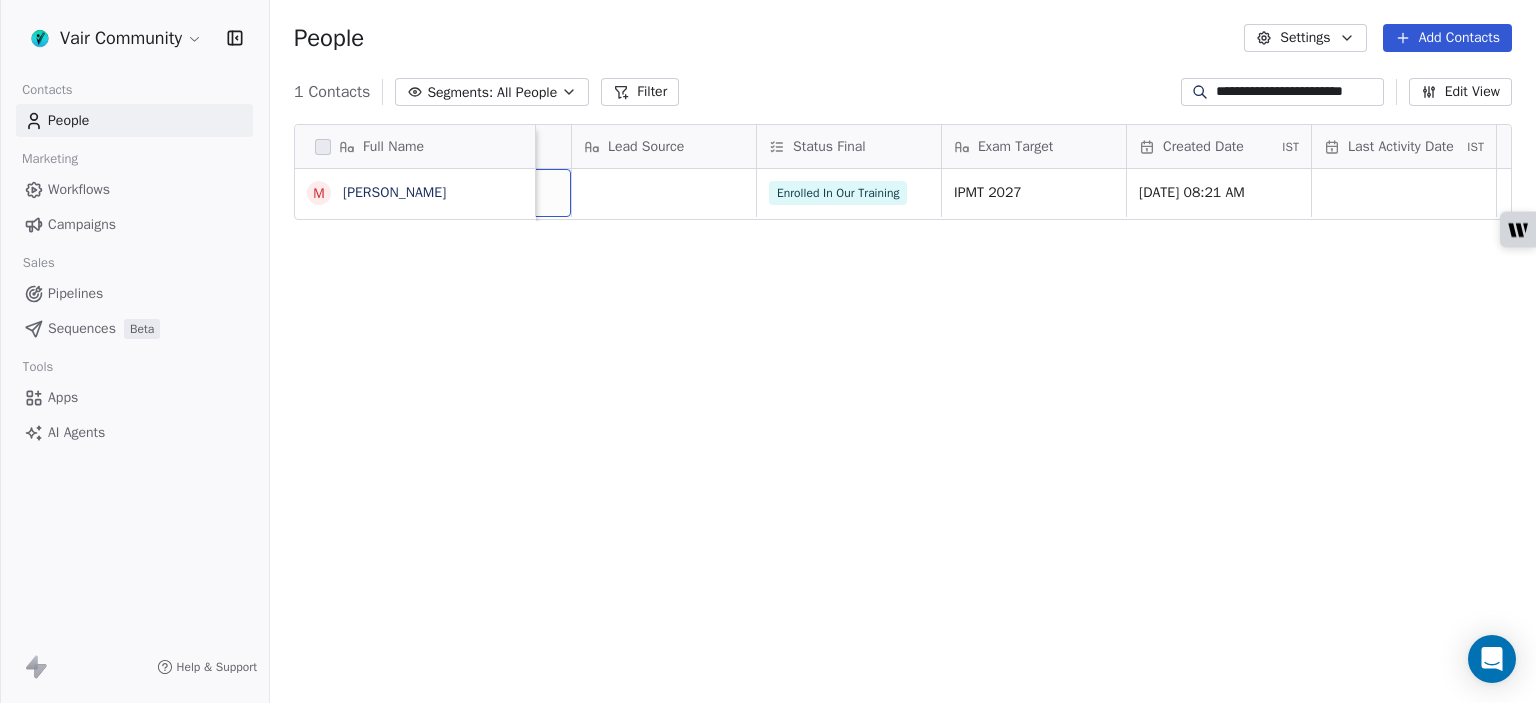 scroll, scrollTop: 0, scrollLeft: 963, axis: horizontal 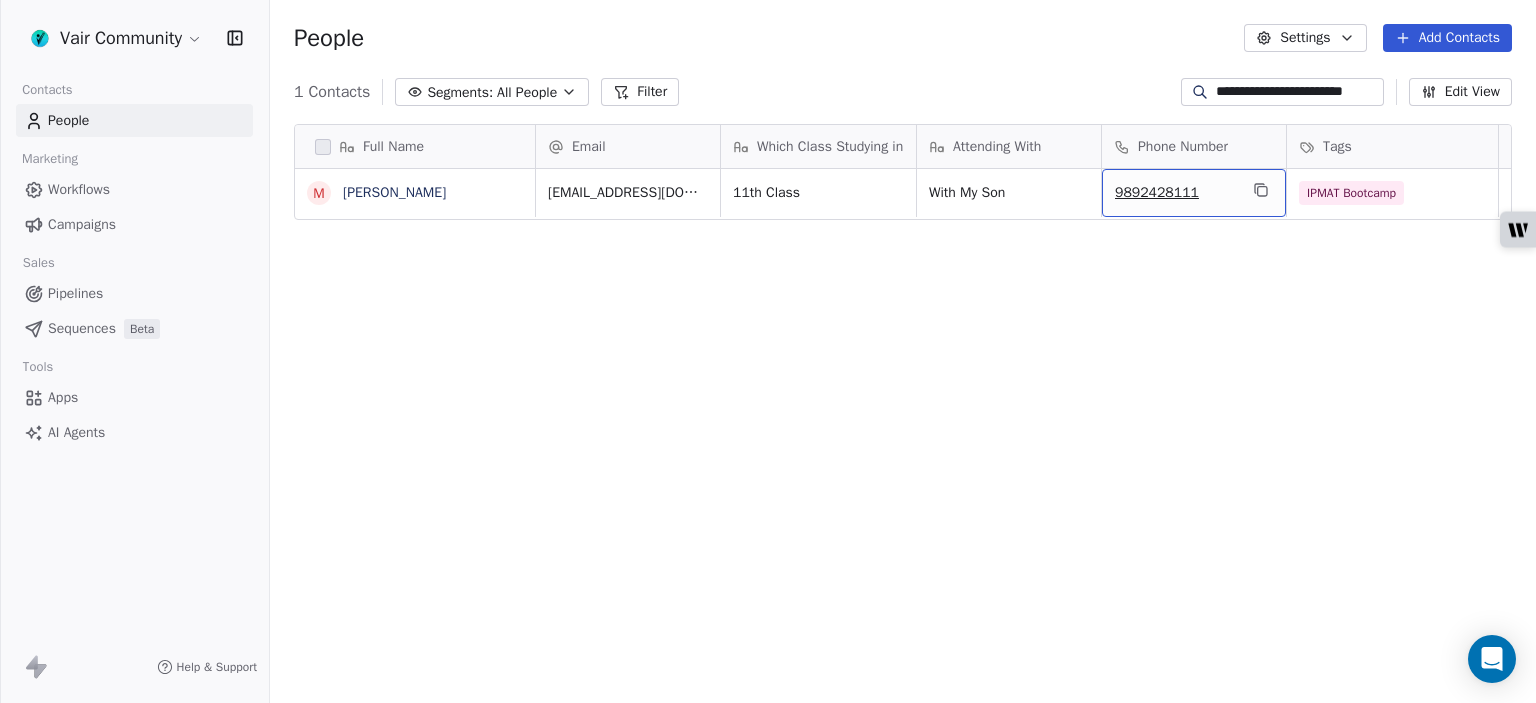 drag, startPoint x: 1268, startPoint y: 210, endPoint x: 1292, endPoint y: 230, distance: 31.241 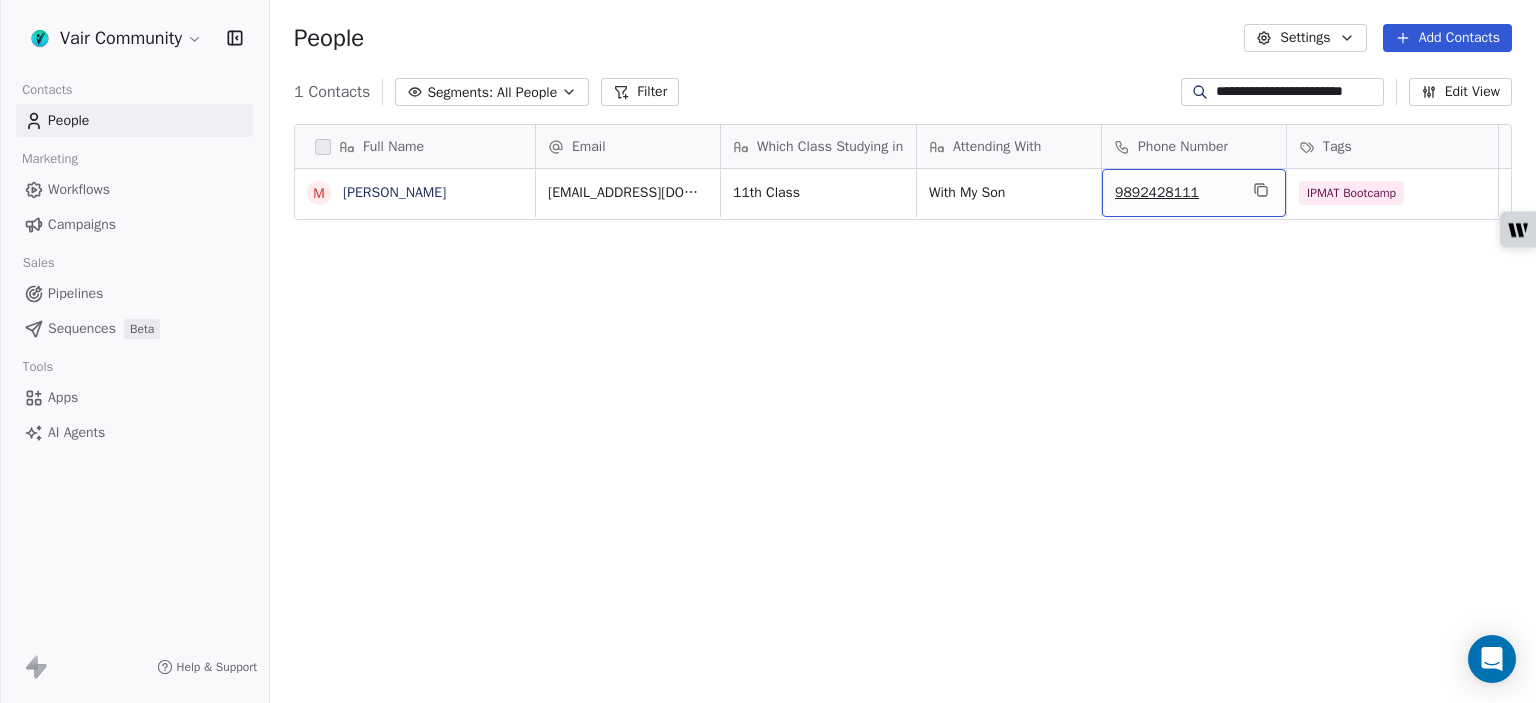 click on "Full Name M [PERSON_NAME] Email Which Class Studying in Attending With Phone Number Tags Reason Lead Source Status Final Exam Target [EMAIL_ADDRESS][DOMAIN_NAME] 11th Class With My Son 9892428111 IPMAT Bootcamp Enrolled In Our Training IPMT 2027
To pick up a draggable item, press the space bar.
While dragging, use the arrow keys to move the item.
Press space again to drop the item in its new position, or press escape to cancel." at bounding box center [903, 417] 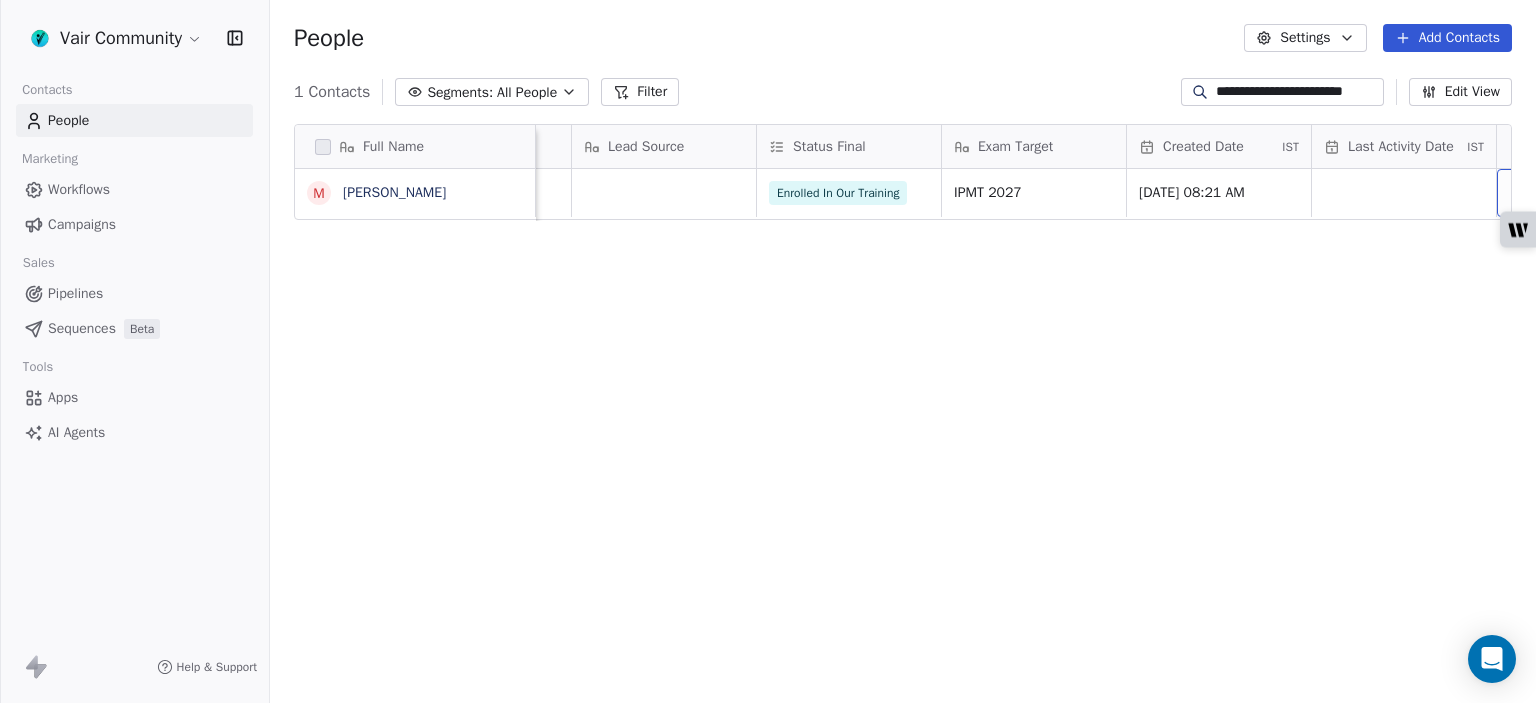 scroll, scrollTop: 0, scrollLeft: 1298, axis: horizontal 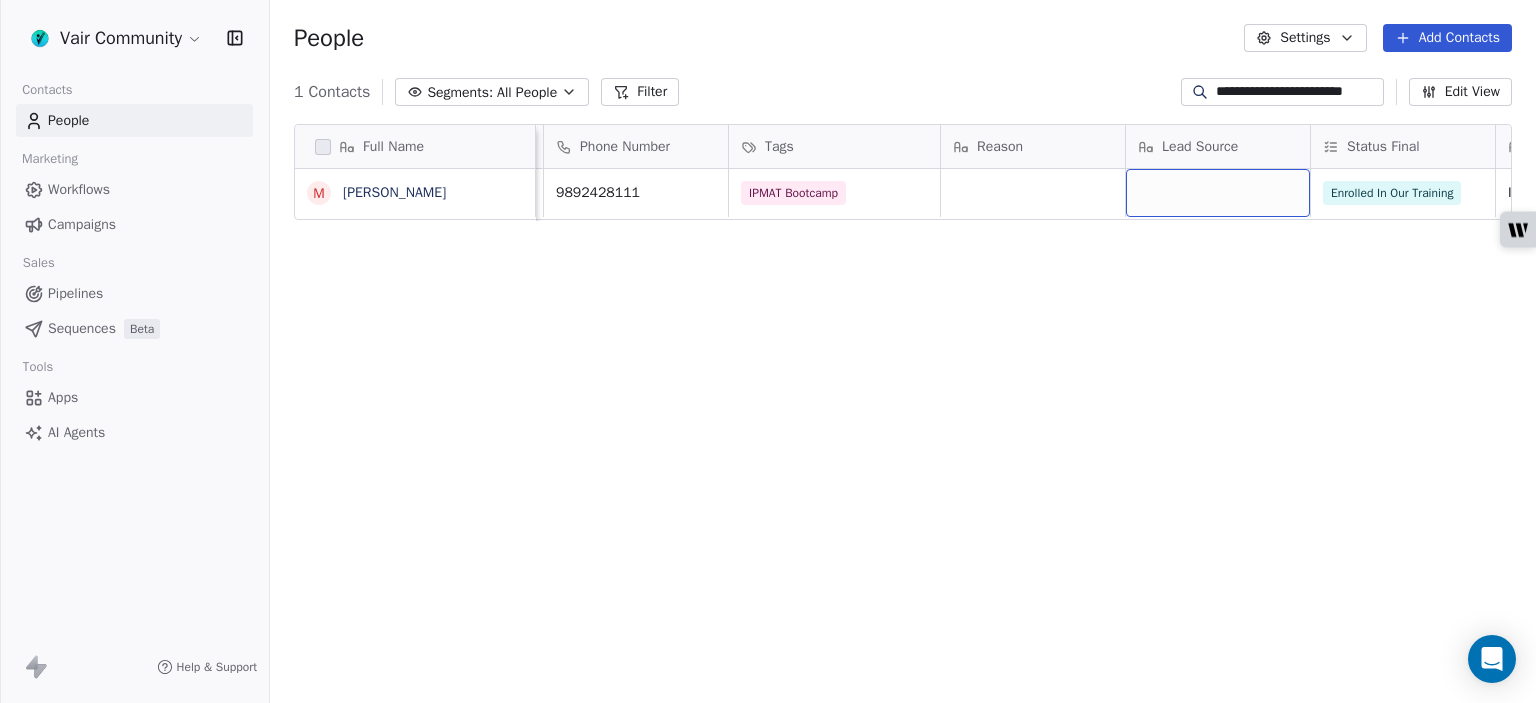 click at bounding box center (1218, 193) 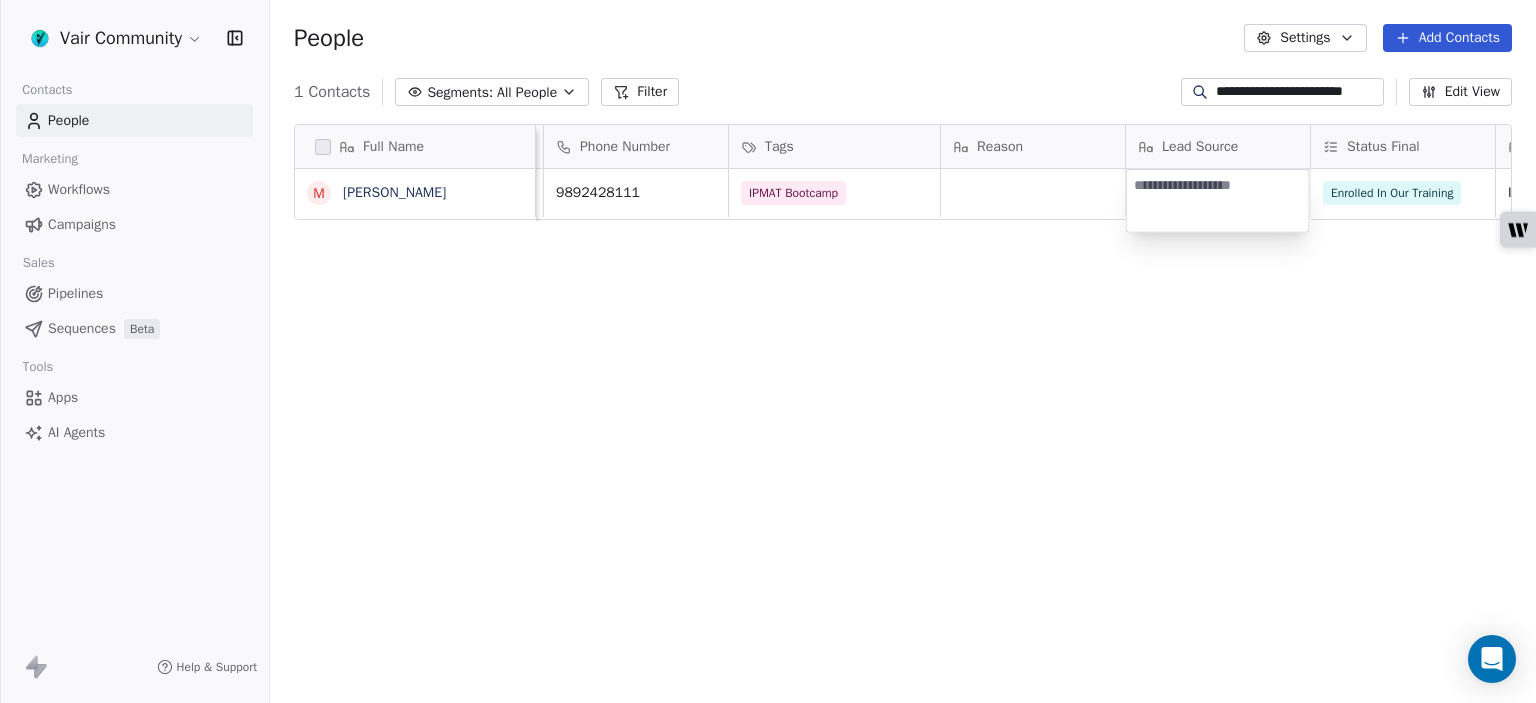 click at bounding box center [1218, 201] 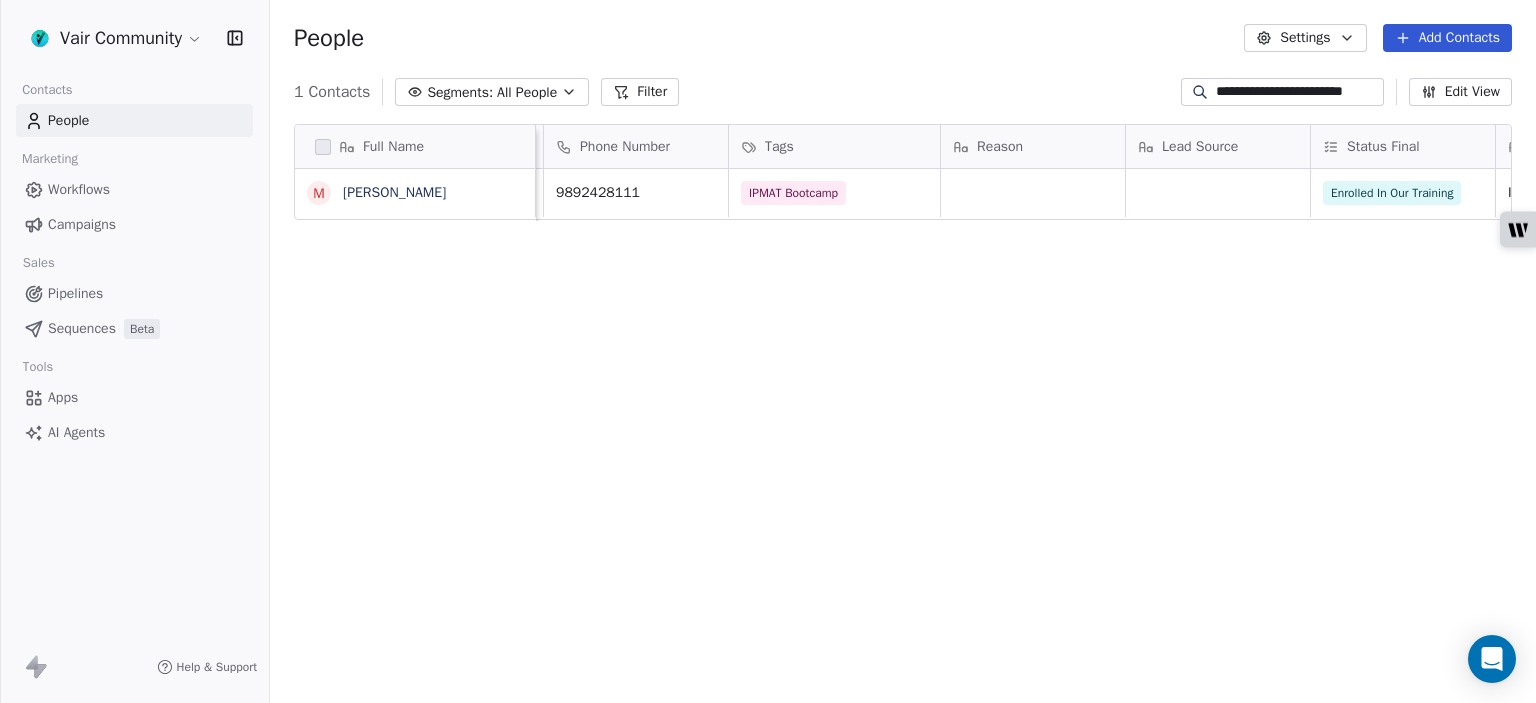 click on "**********" at bounding box center (768, 351) 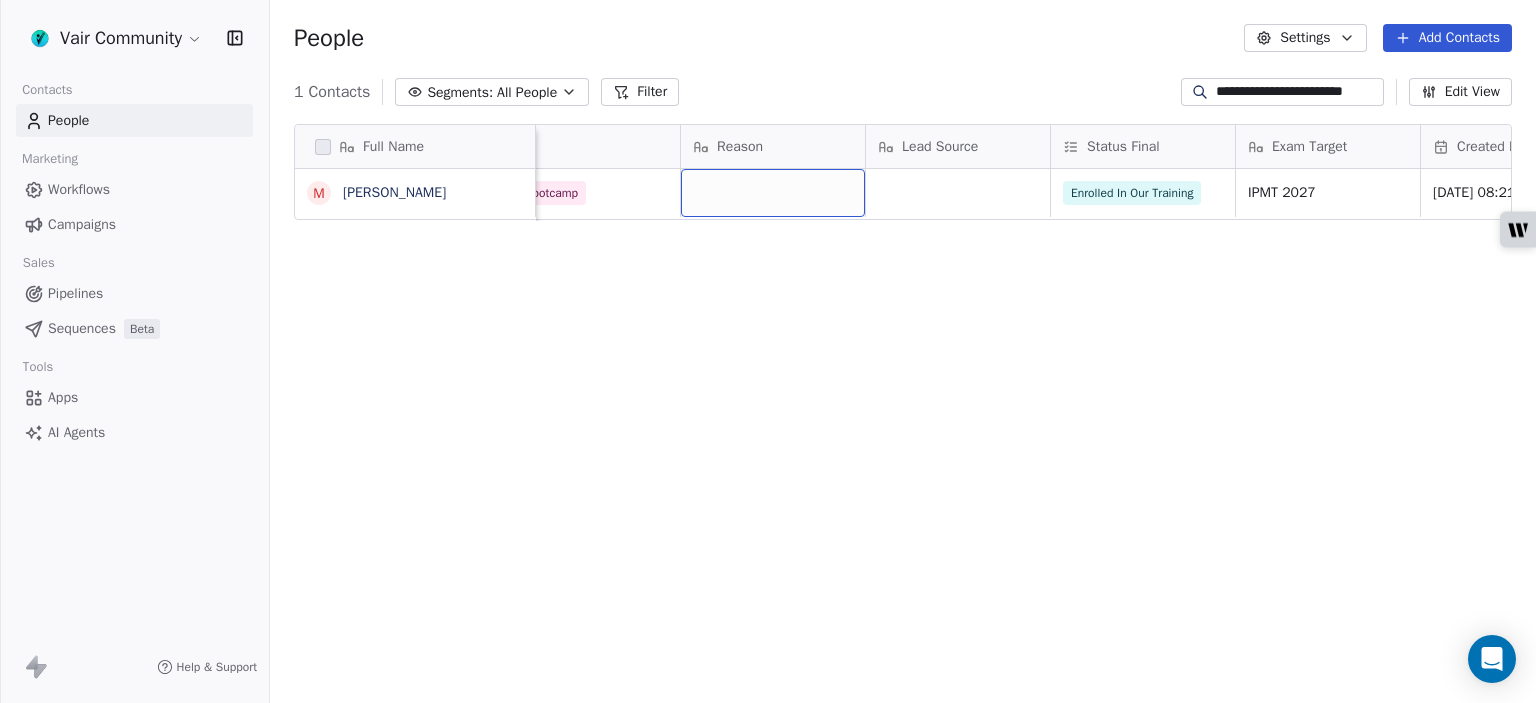 scroll, scrollTop: 0, scrollLeft: 944, axis: horizontal 